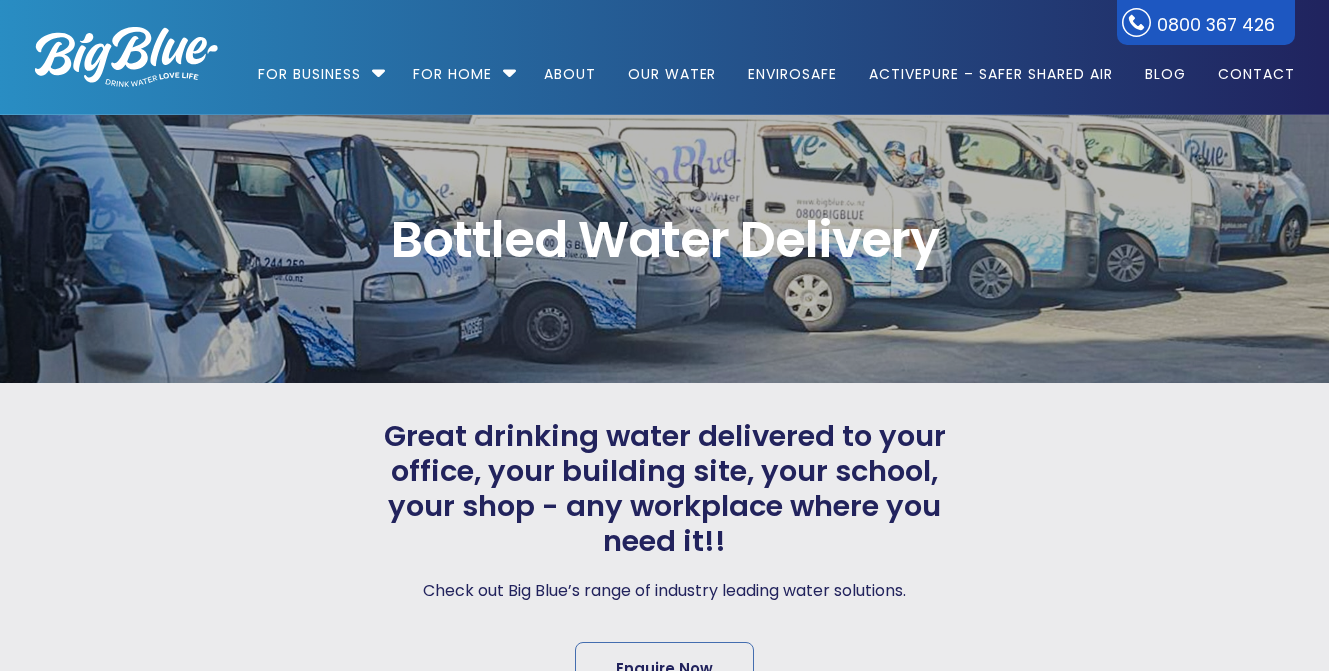 scroll, scrollTop: 0, scrollLeft: 0, axis: both 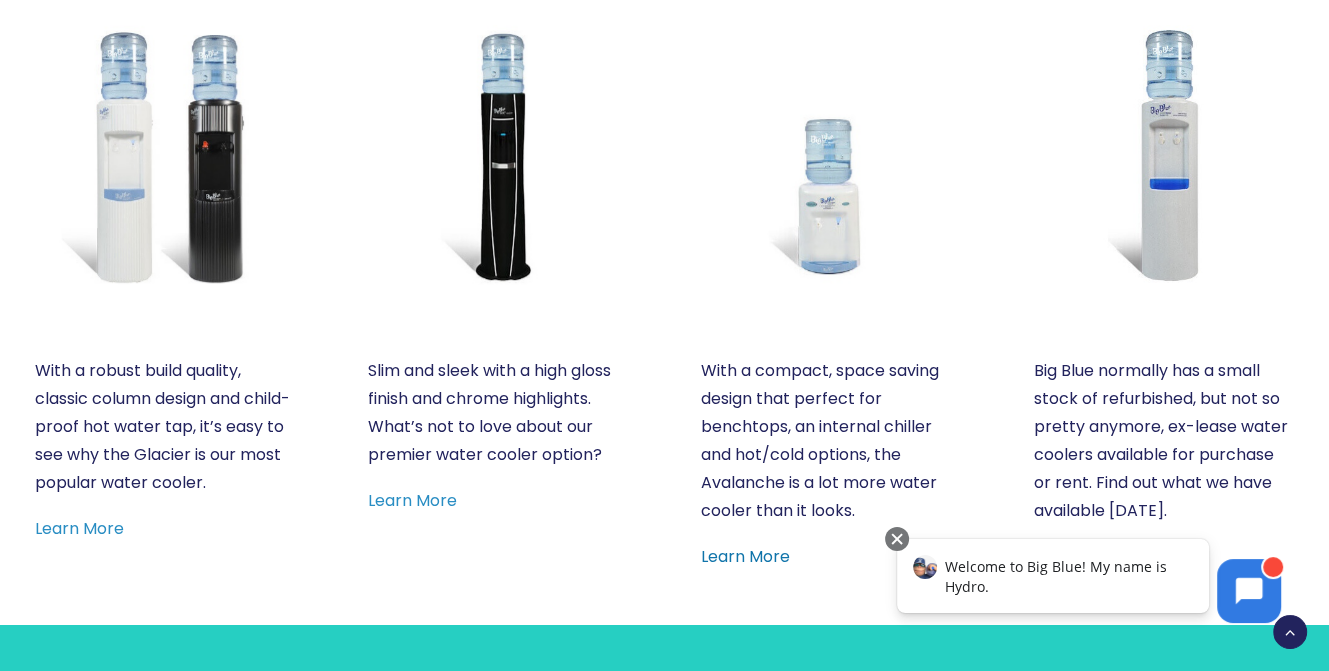 click on "Learn More" at bounding box center [745, 556] 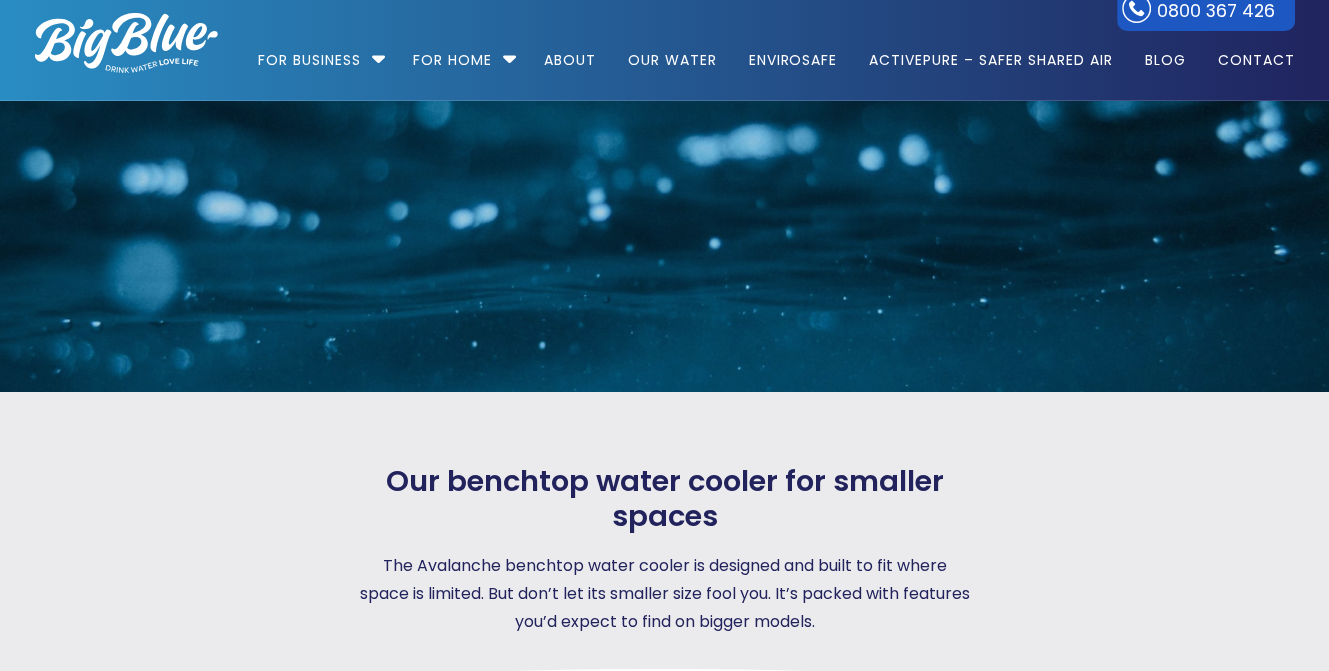 scroll, scrollTop: 100, scrollLeft: 0, axis: vertical 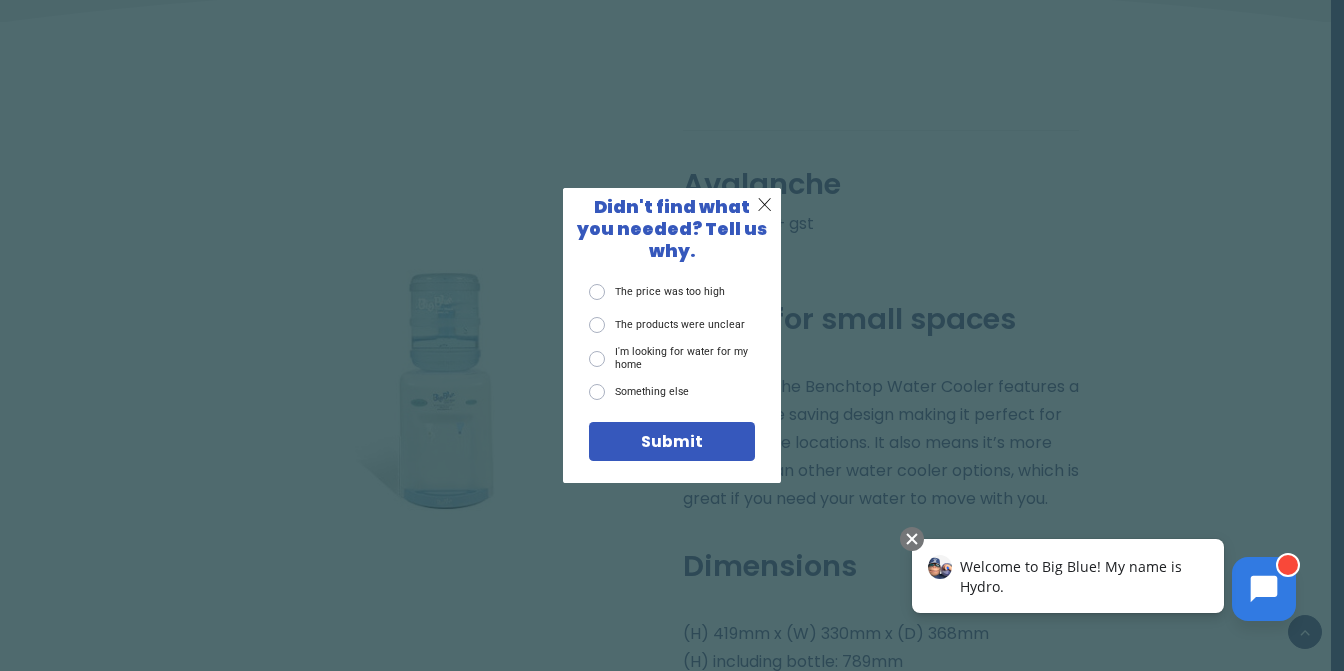 click 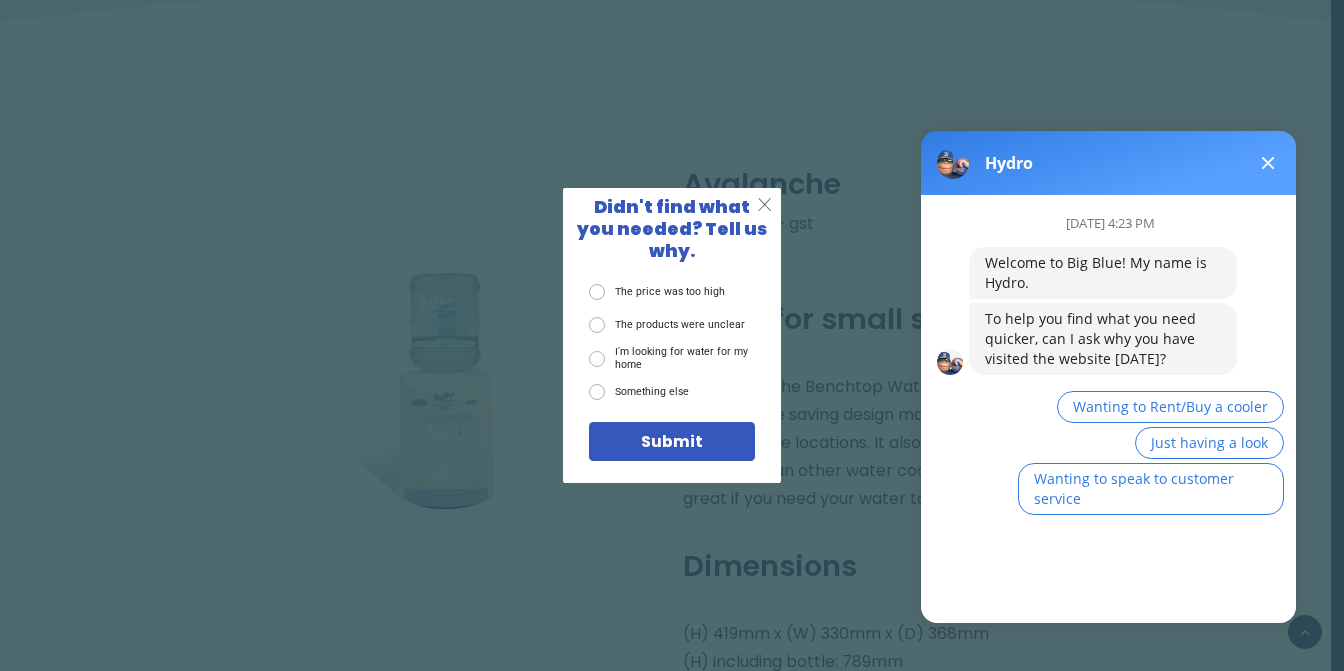 click on "X" at bounding box center [764, 205] 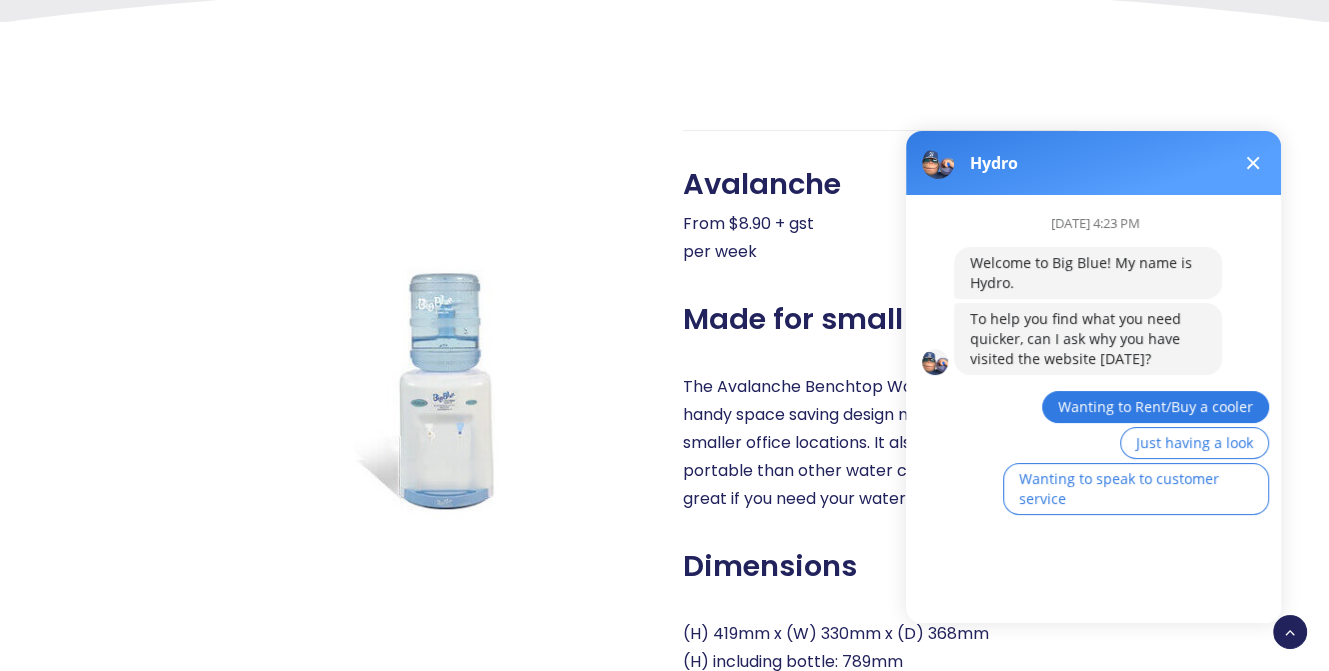 click on "Wanting to Rent/Buy a cooler" at bounding box center [1155, 406] 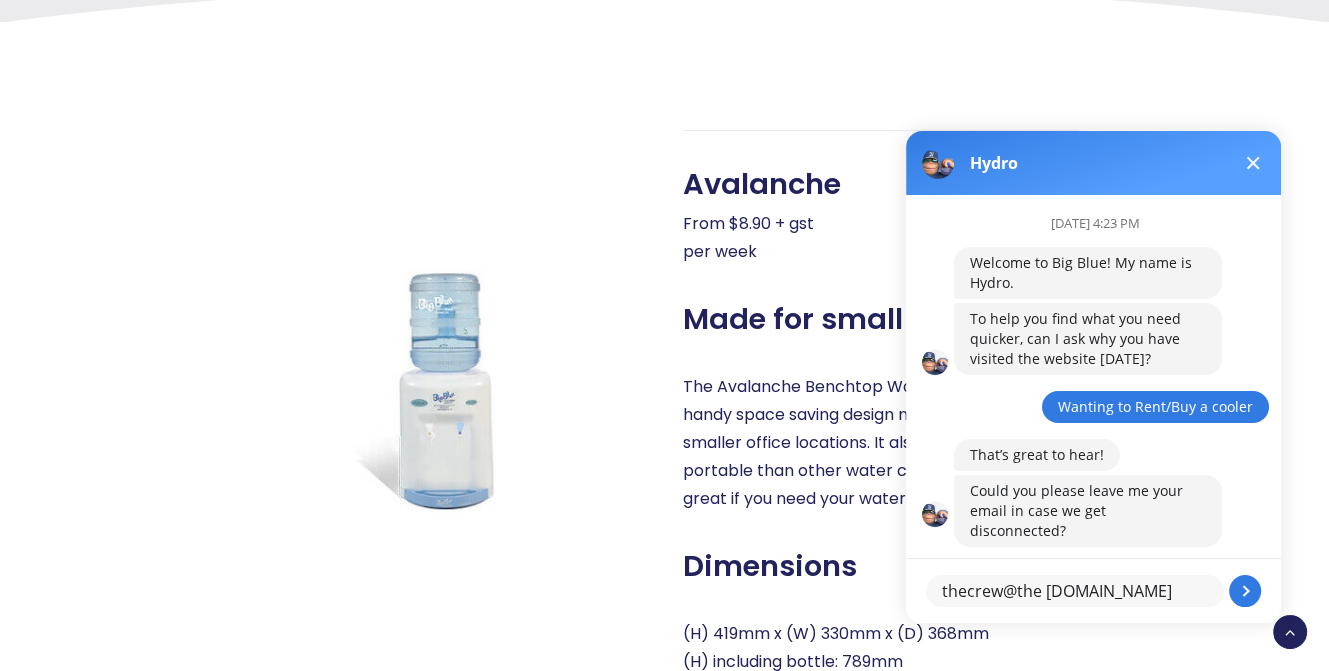 click on "thecrew@the watercone.co.nz" at bounding box center (1075, 591) 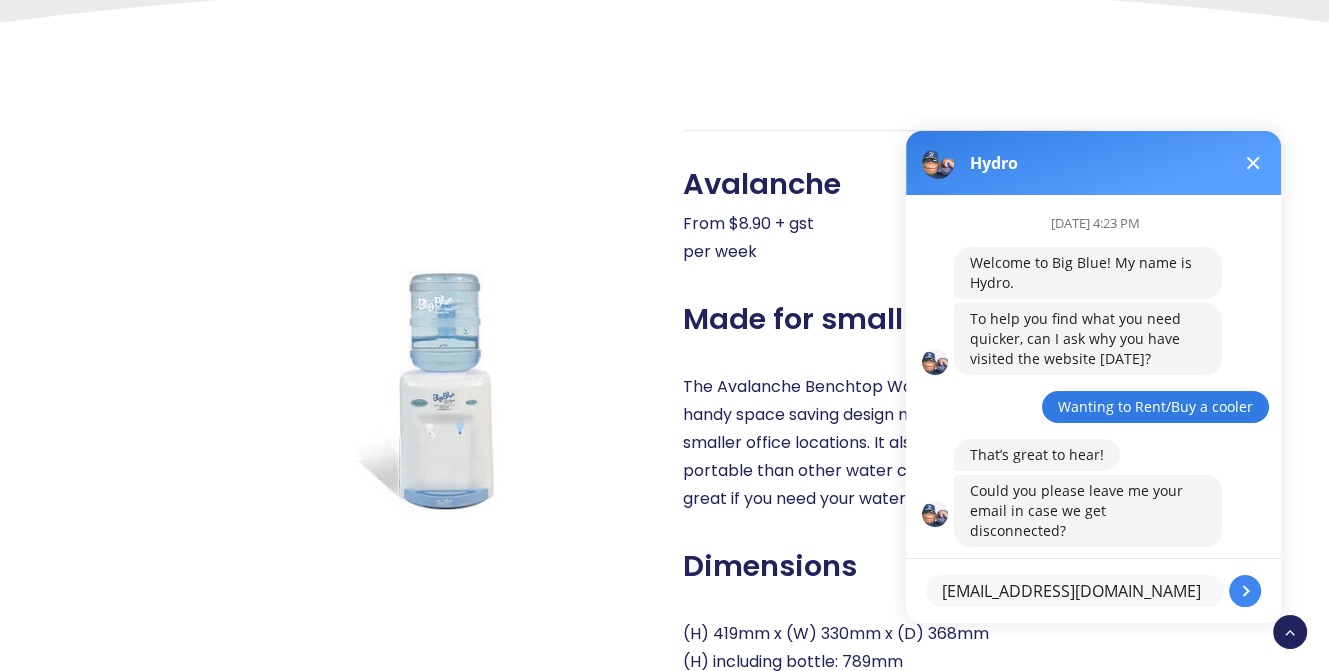 type on "thecrew@thewatercone.co.nz" 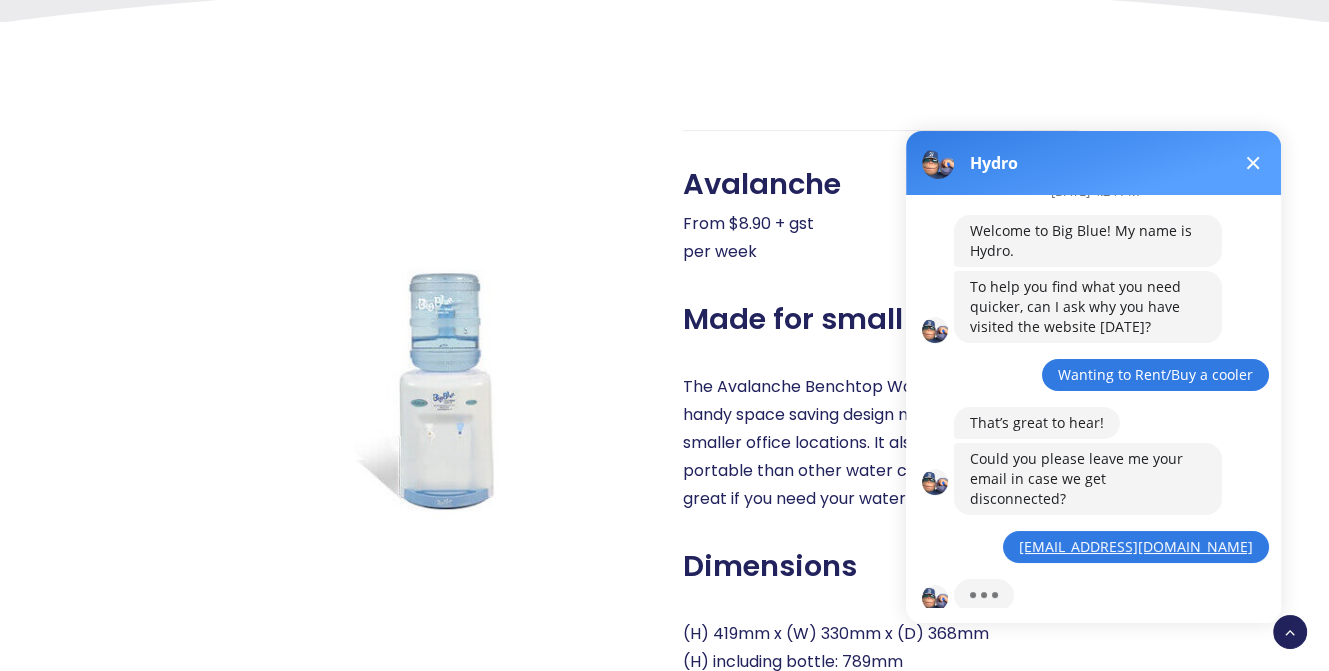 scroll, scrollTop: 118, scrollLeft: 0, axis: vertical 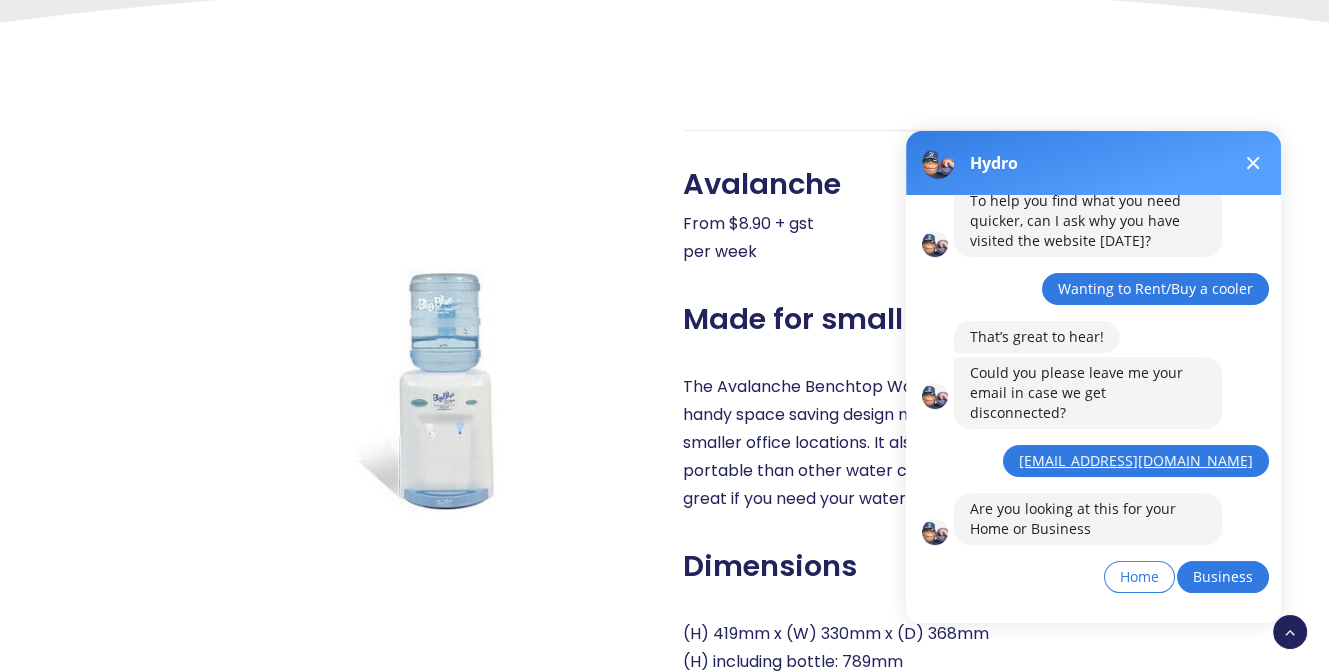 click on "Business" at bounding box center (1223, 576) 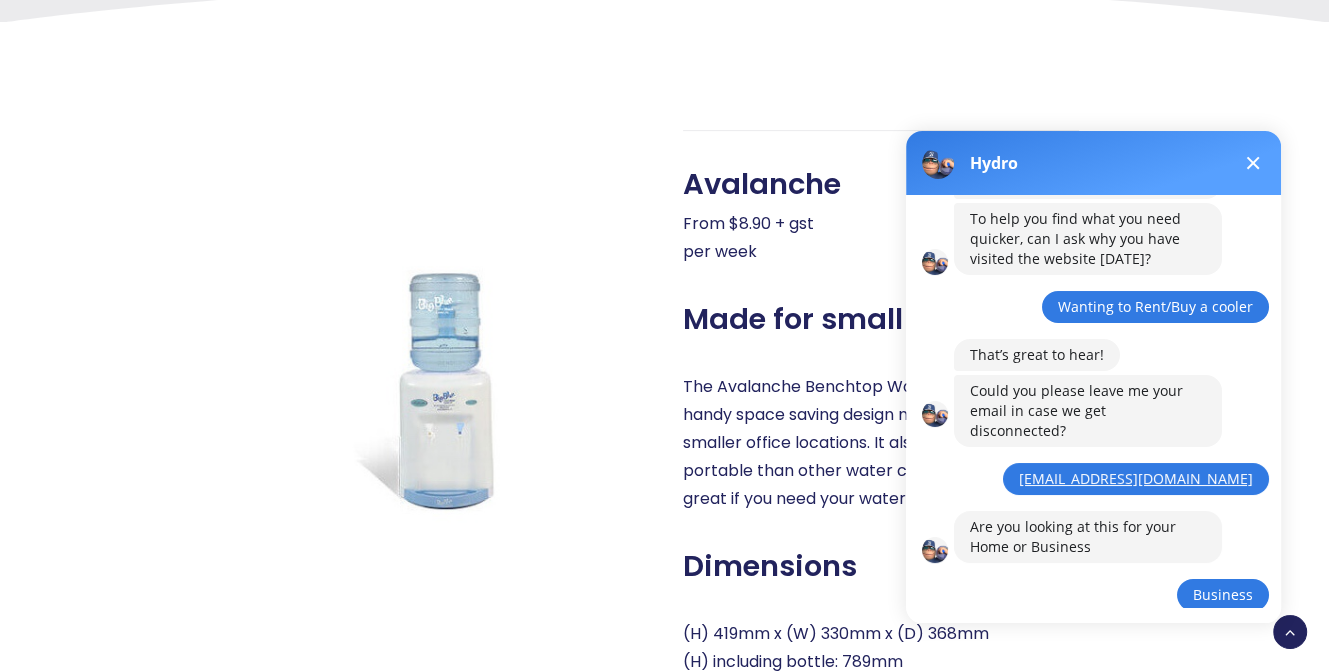 scroll, scrollTop: 148, scrollLeft: 0, axis: vertical 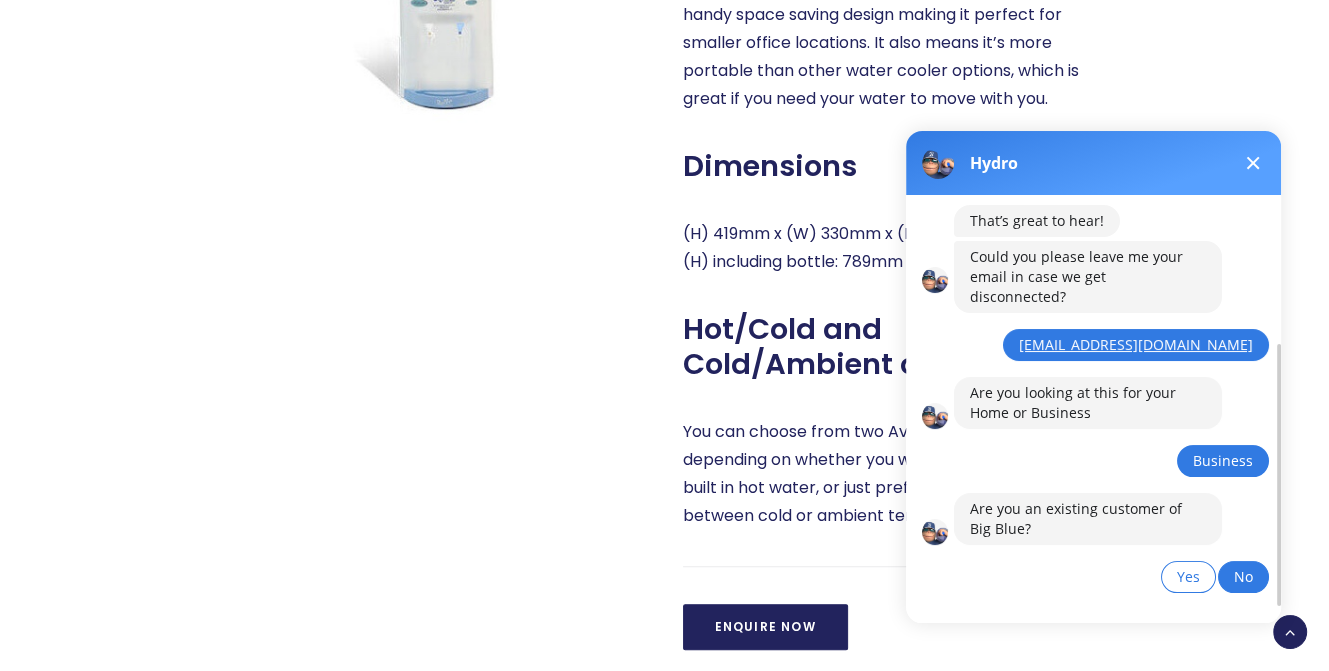 click on "No" at bounding box center [1243, 577] 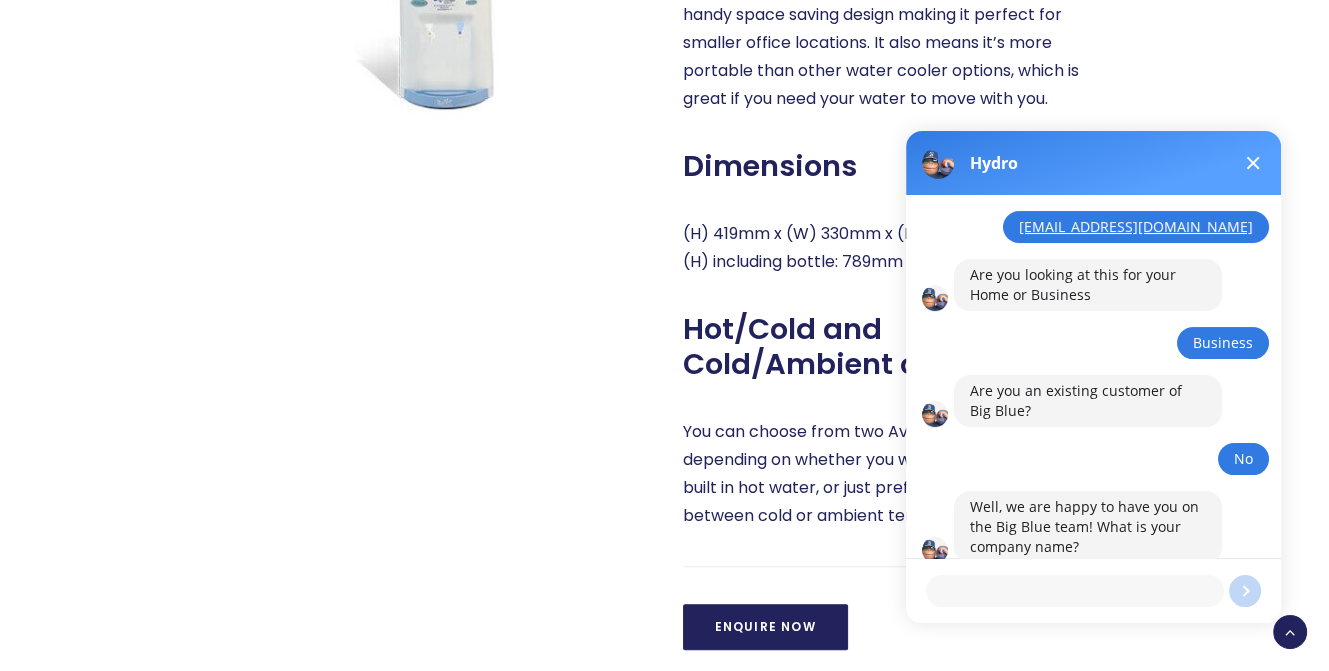 scroll, scrollTop: 352, scrollLeft: 0, axis: vertical 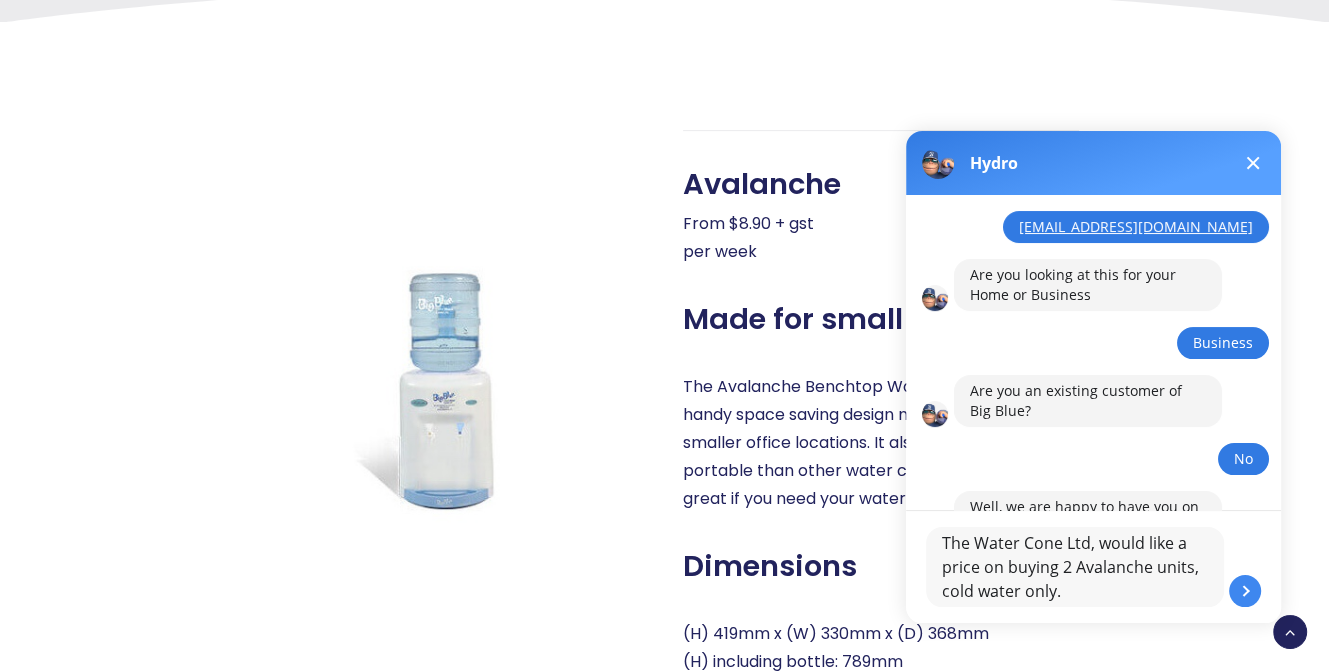 type on "The Water Cone Ltd, would like a price on buying 2 Avalanche units, cold water only." 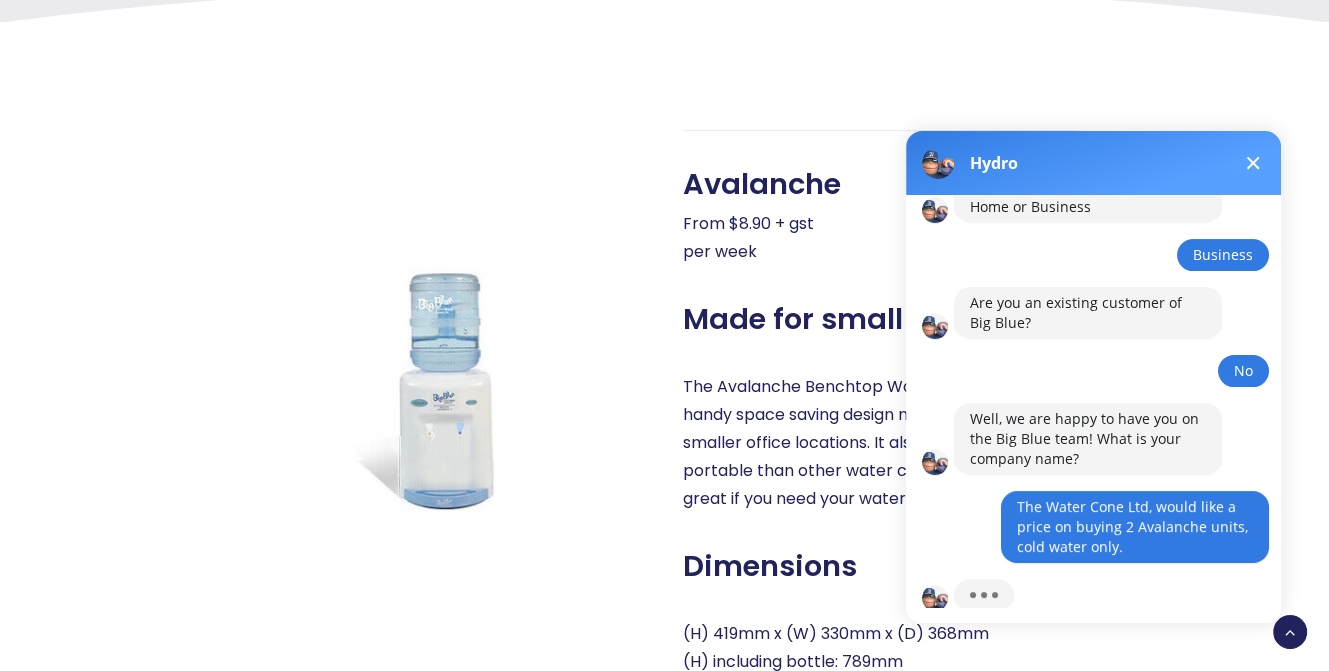 scroll, scrollTop: 488, scrollLeft: 0, axis: vertical 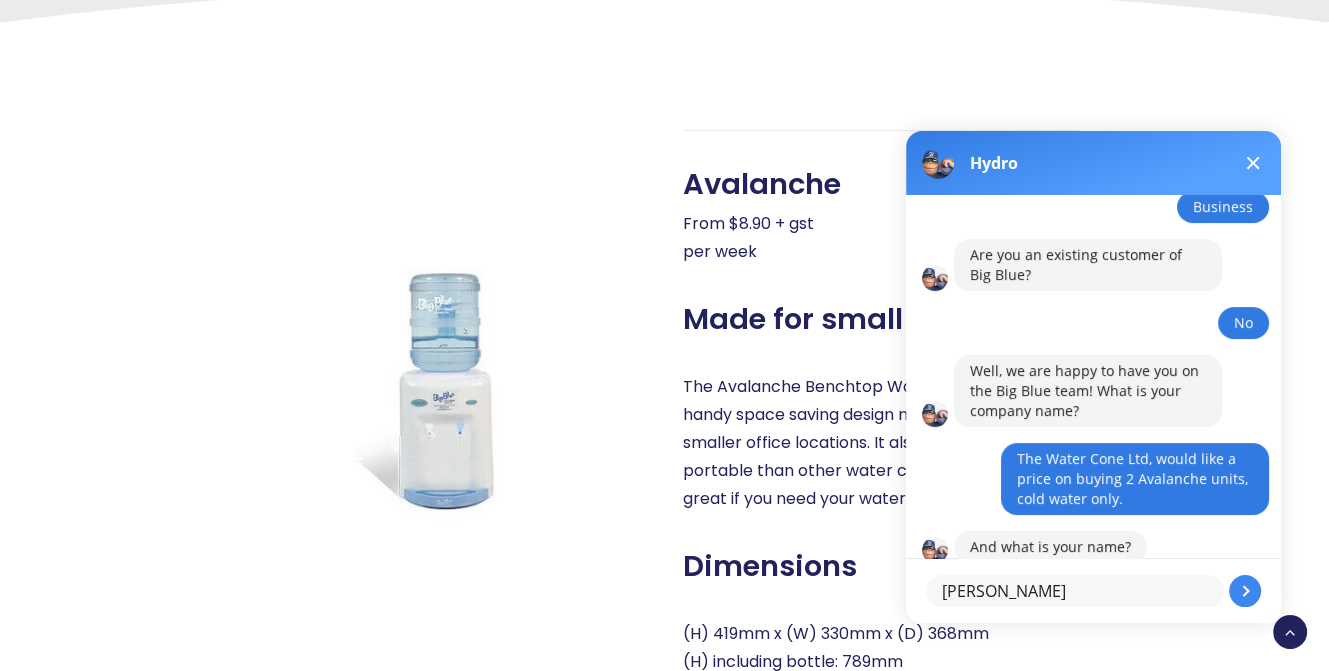 type on "Neville Carseldine" 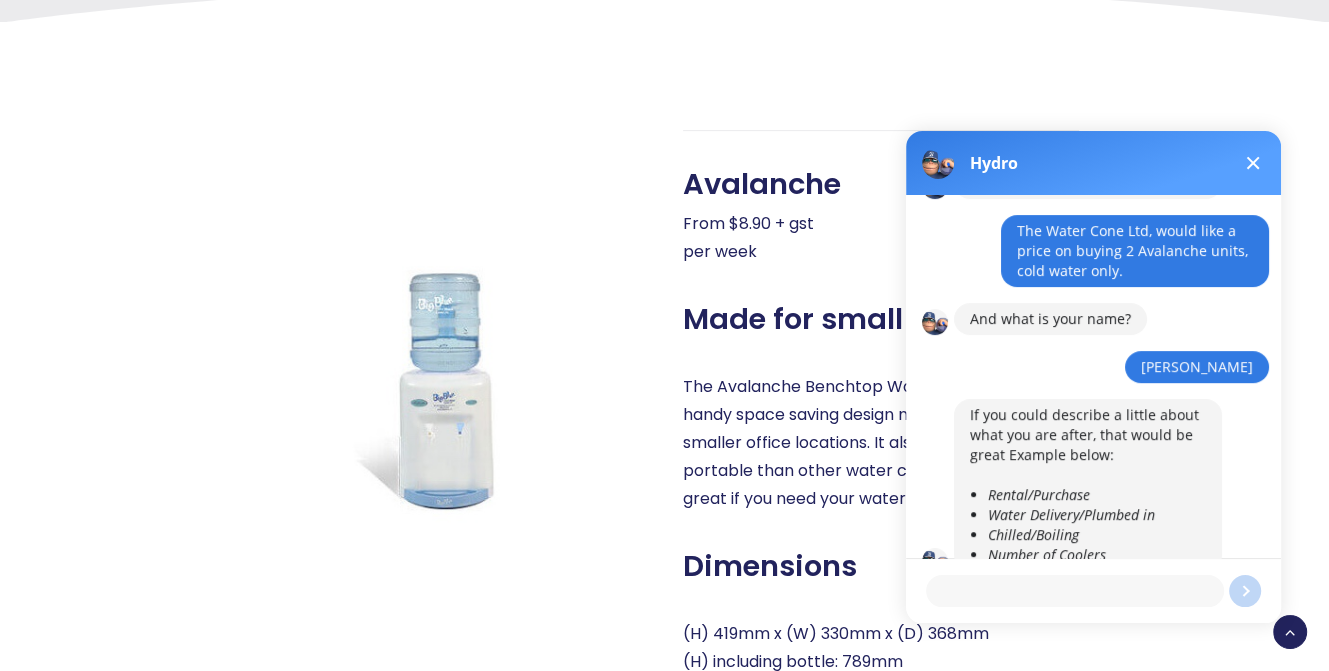scroll, scrollTop: 724, scrollLeft: 0, axis: vertical 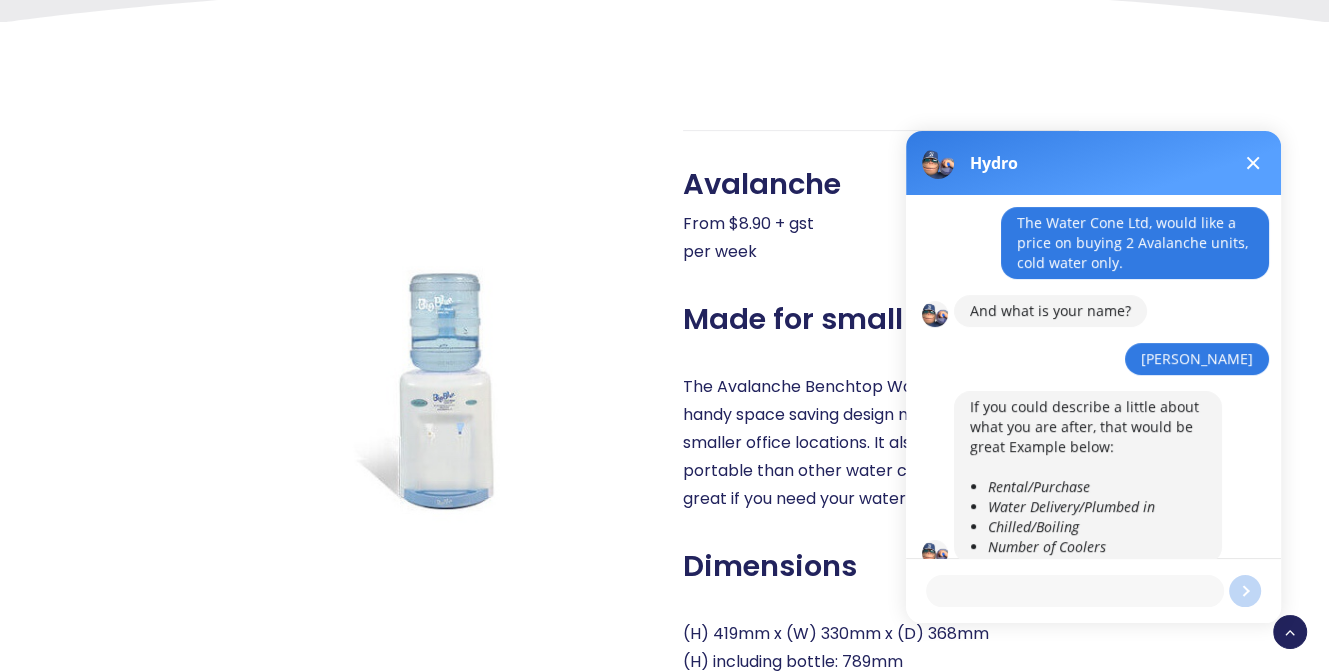click at bounding box center [1075, 591] 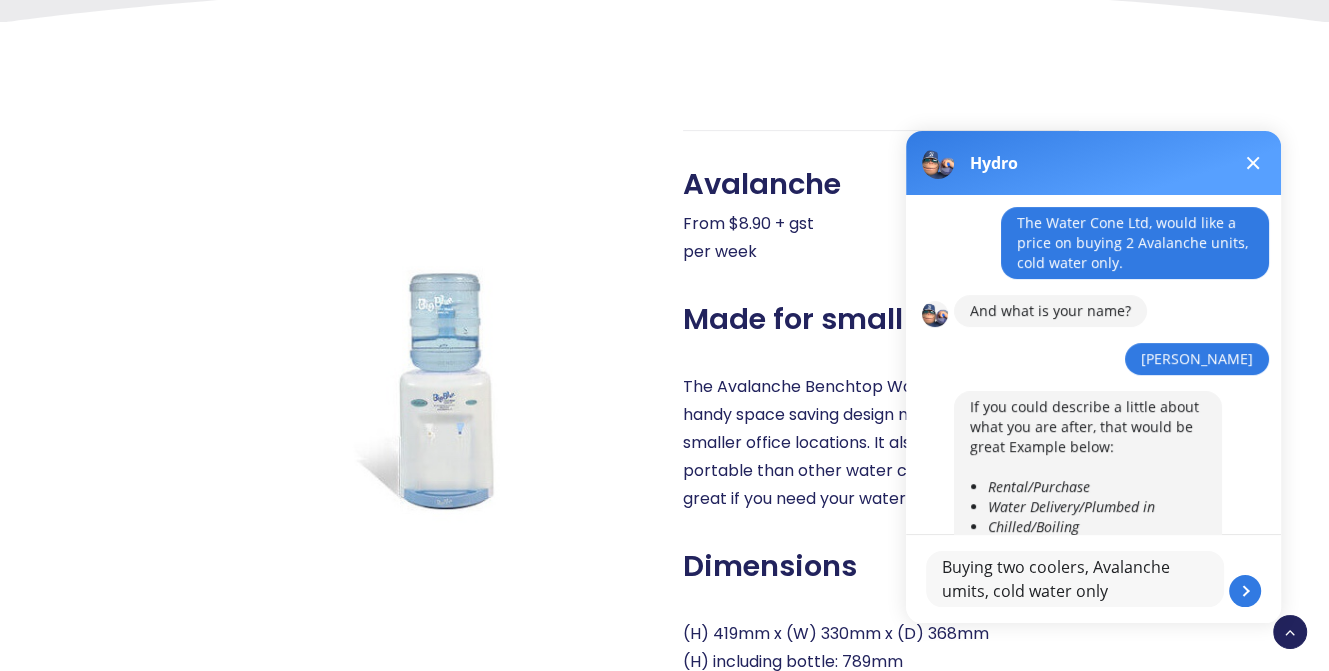 click on "Buying two coolers, Avalanche umits, cold water only" at bounding box center (1075, 579) 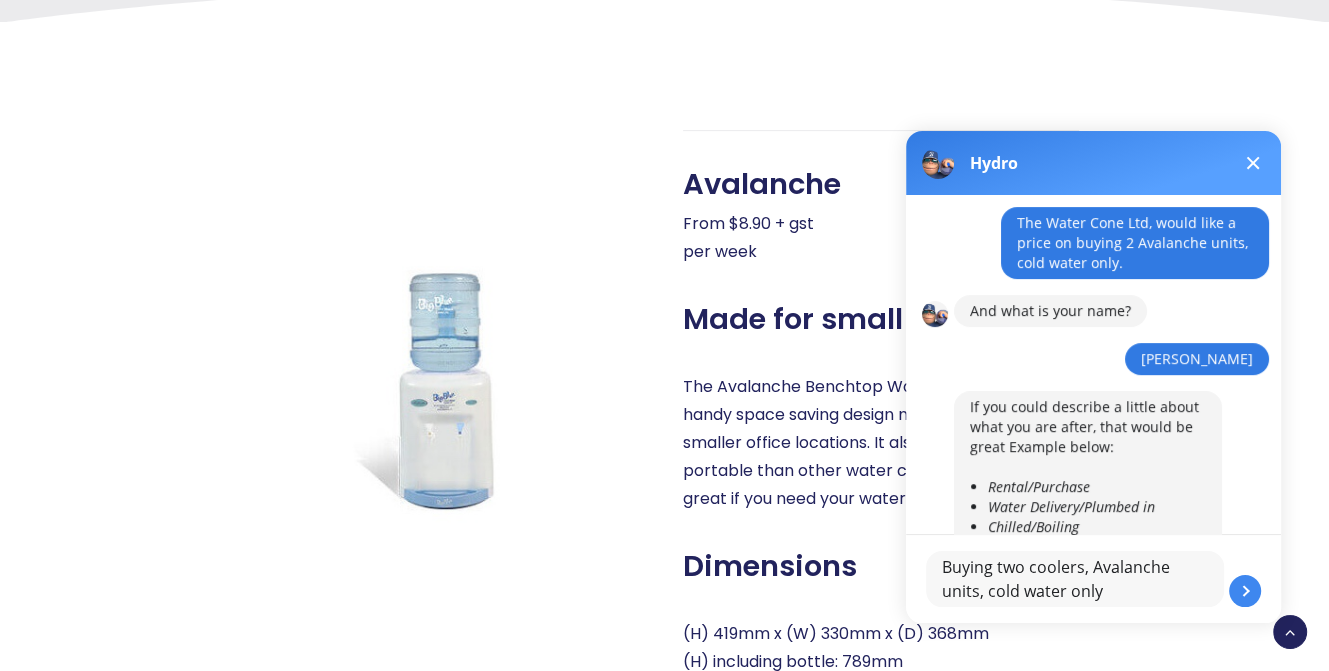 type on "Buying two coolers, Avalanche units, cold water only" 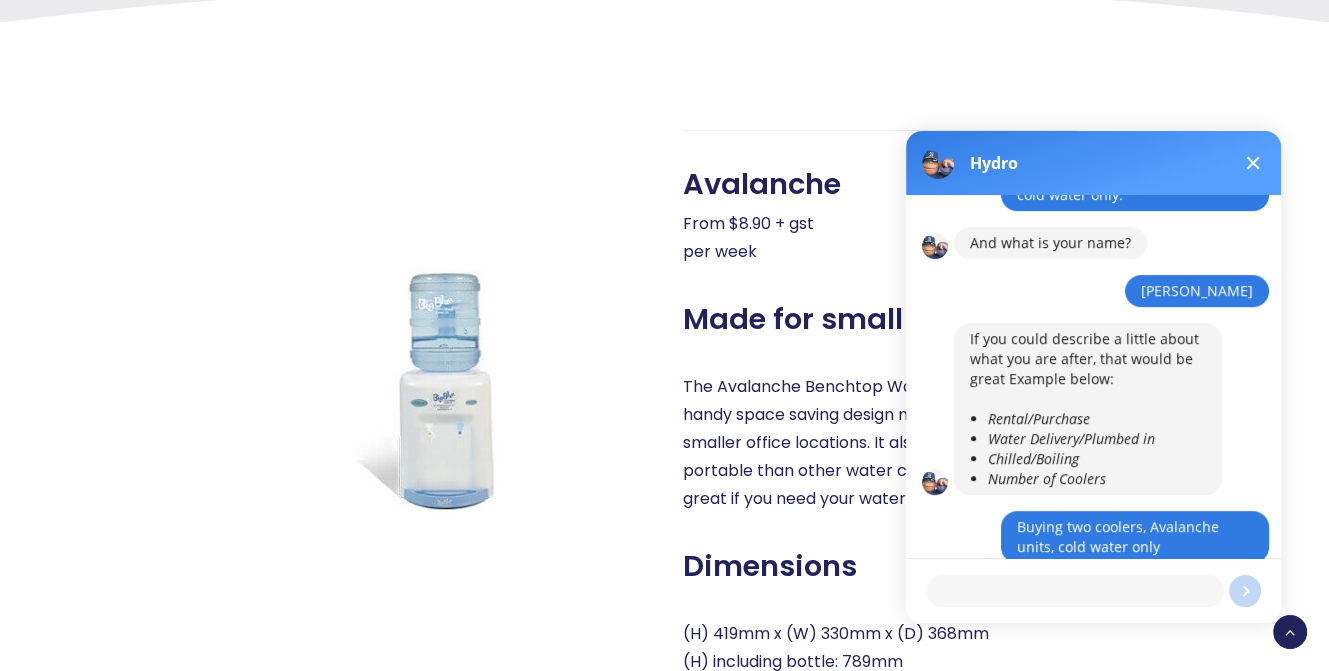 scroll, scrollTop: 880, scrollLeft: 0, axis: vertical 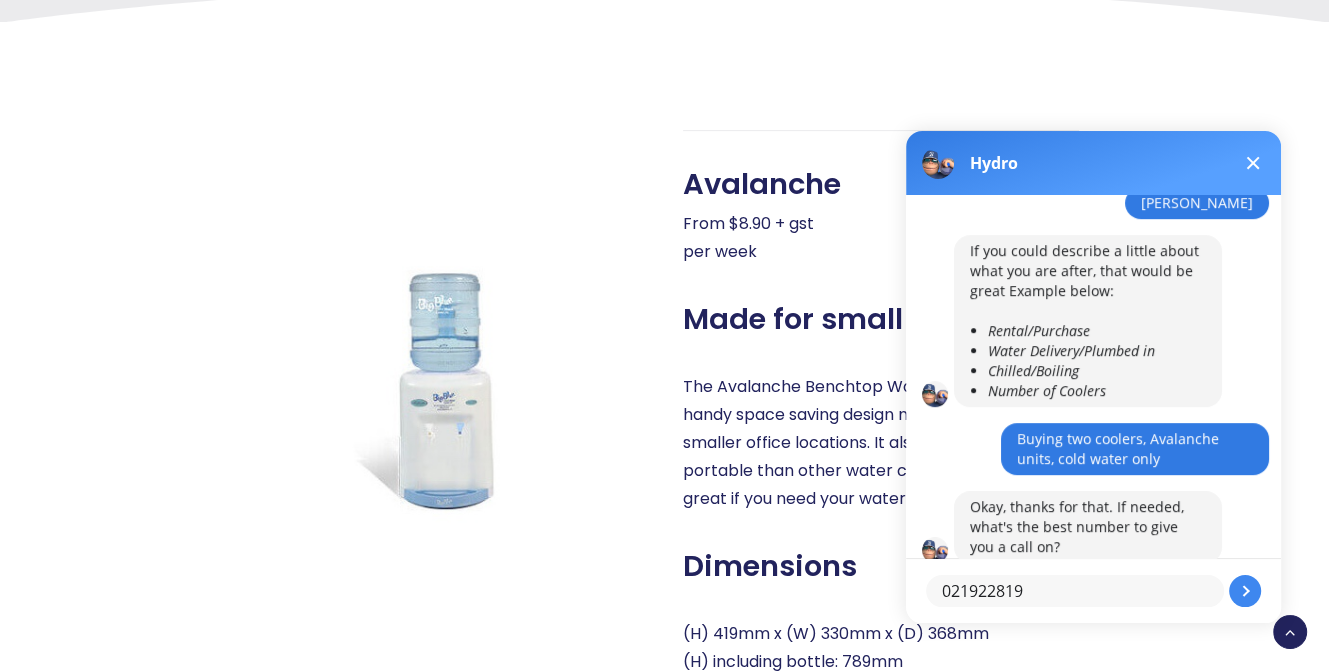 type on "021922819" 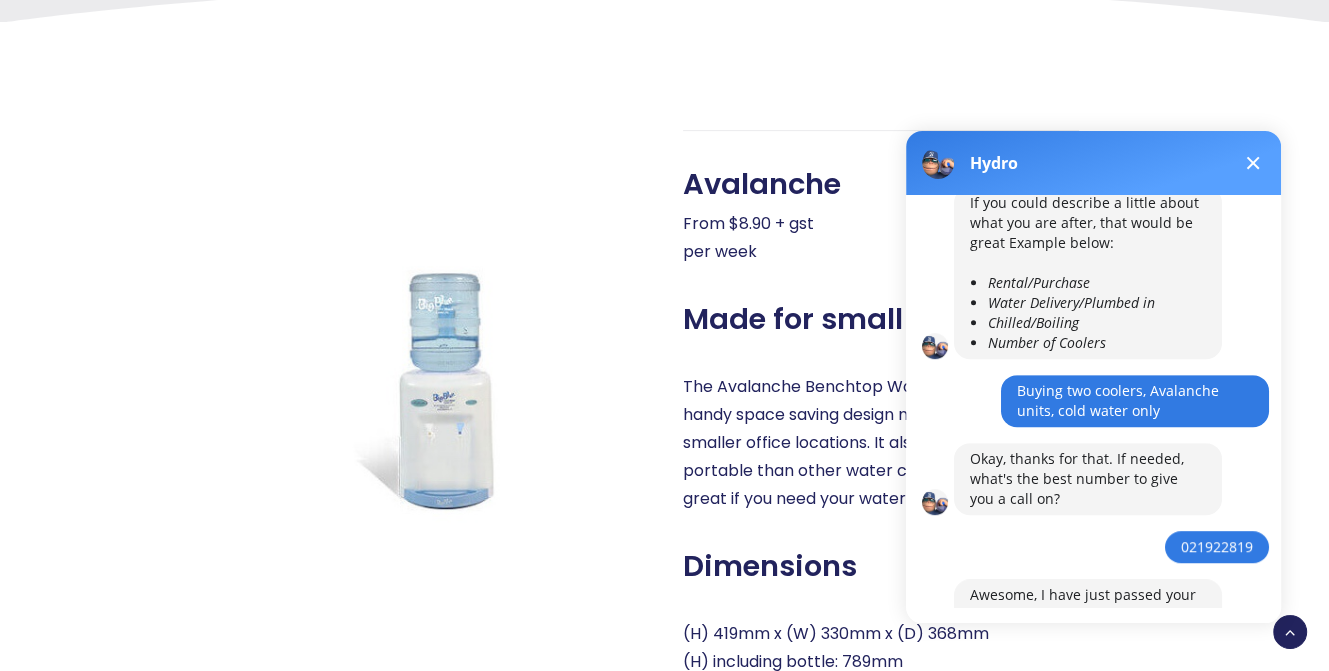 scroll, scrollTop: 1001, scrollLeft: 0, axis: vertical 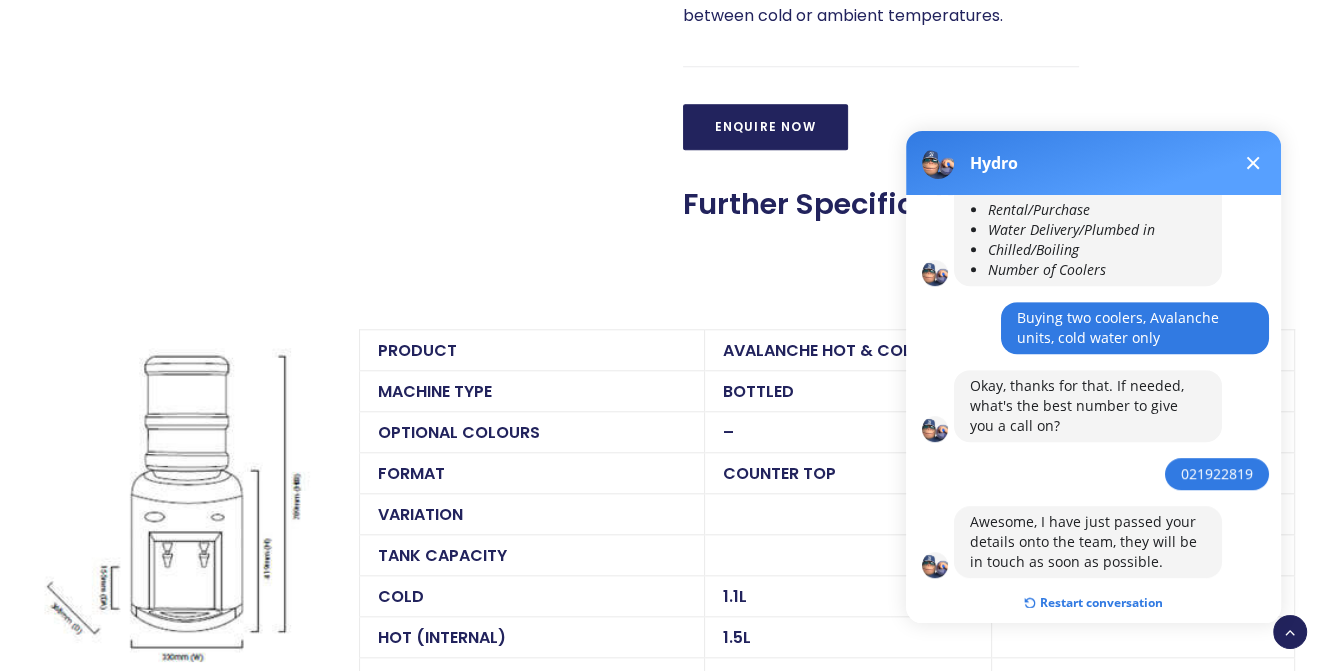 click at bounding box center (1253, 163) 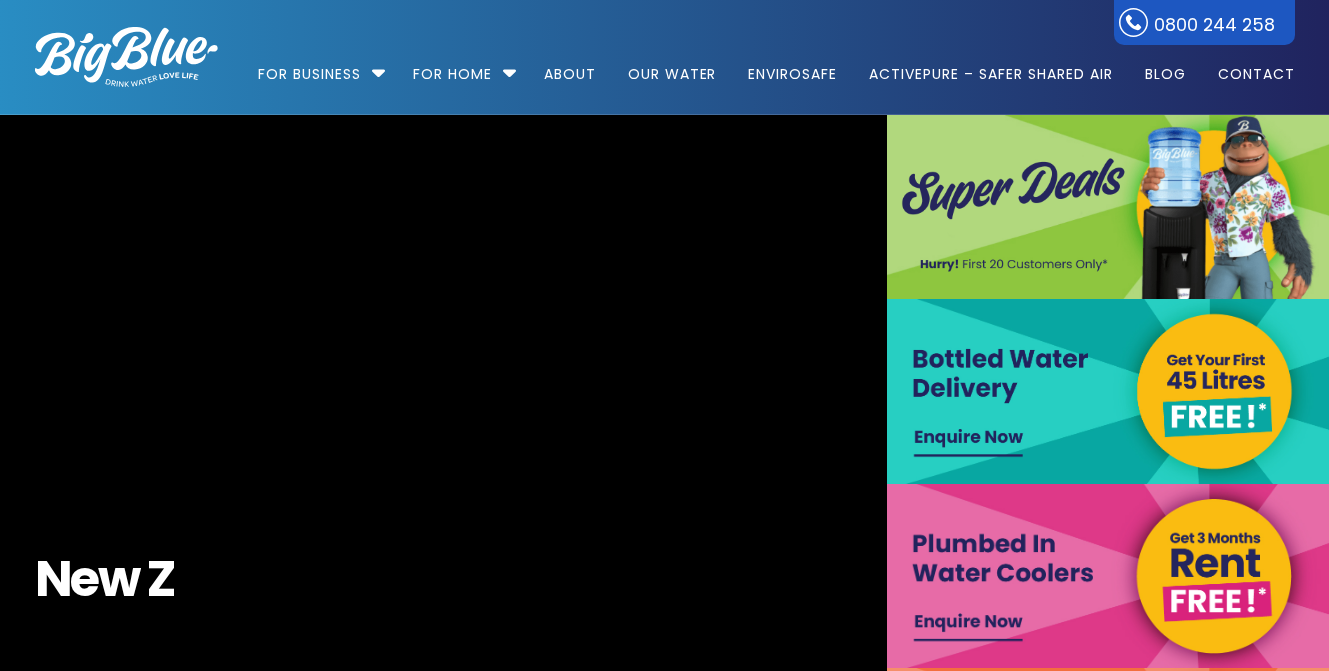 scroll, scrollTop: 0, scrollLeft: 0, axis: both 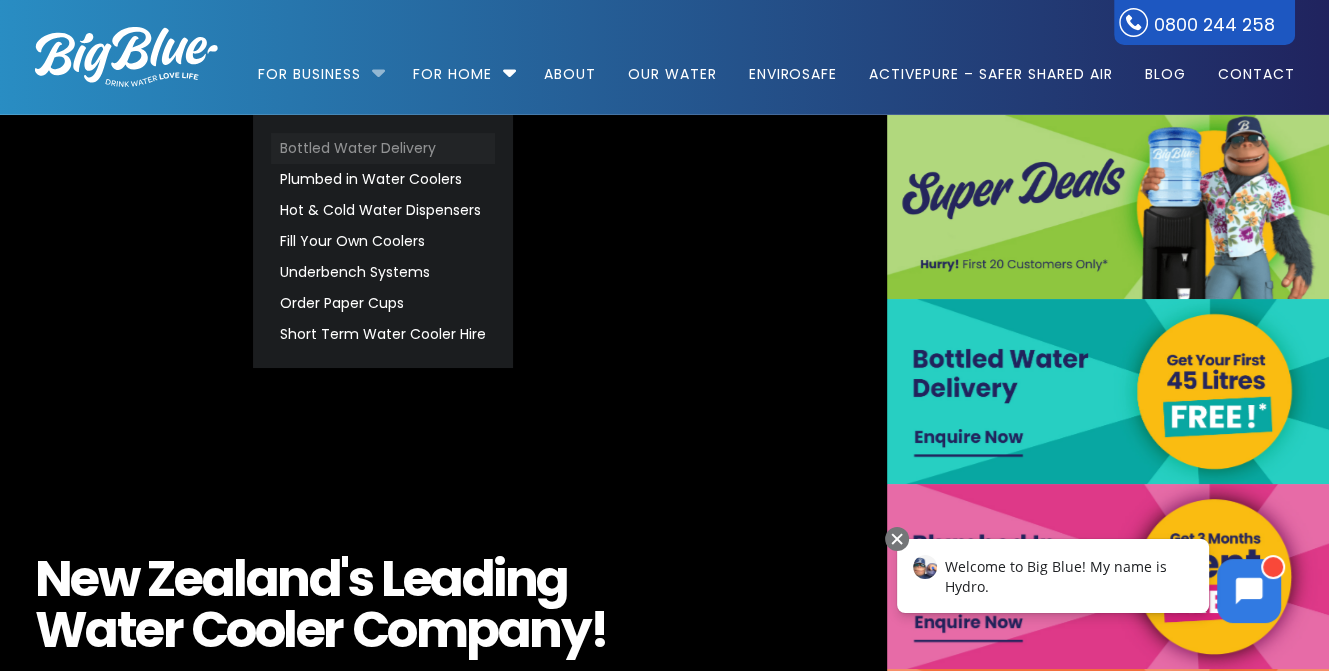 click on "Bottled Water Delivery" at bounding box center [383, 148] 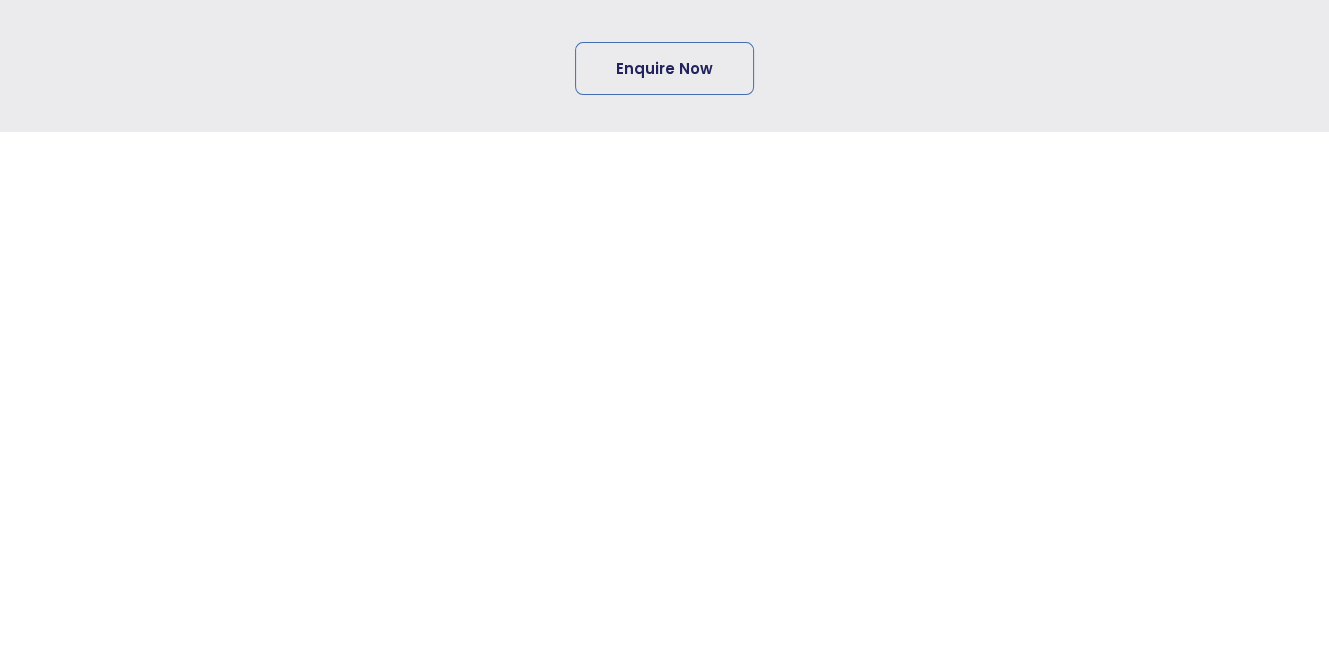 scroll, scrollTop: 600, scrollLeft: 0, axis: vertical 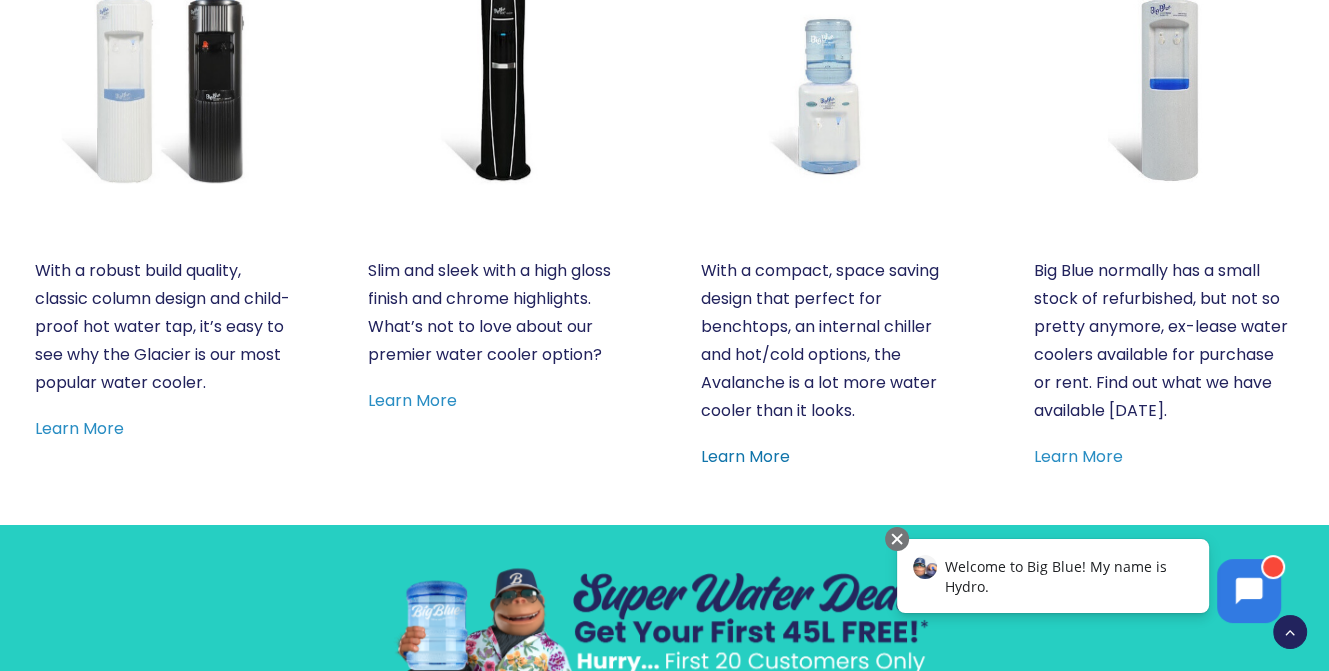 click on "Learn More" at bounding box center [745, 456] 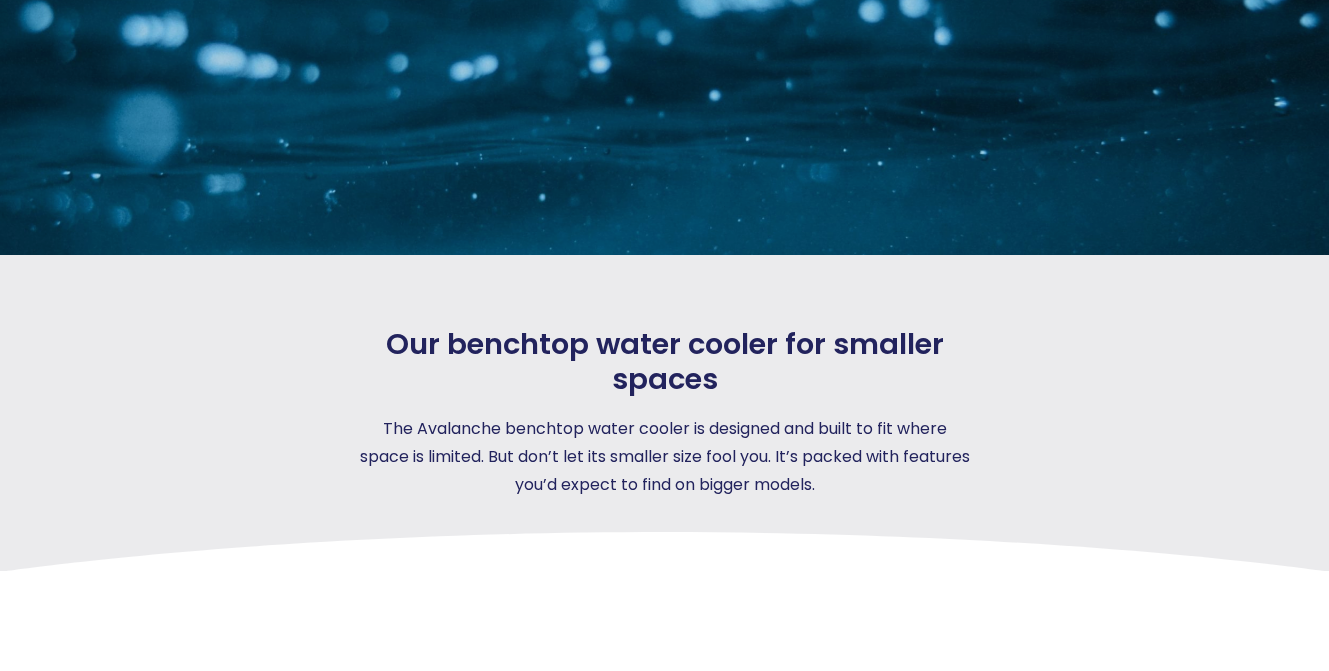 scroll, scrollTop: 400, scrollLeft: 0, axis: vertical 